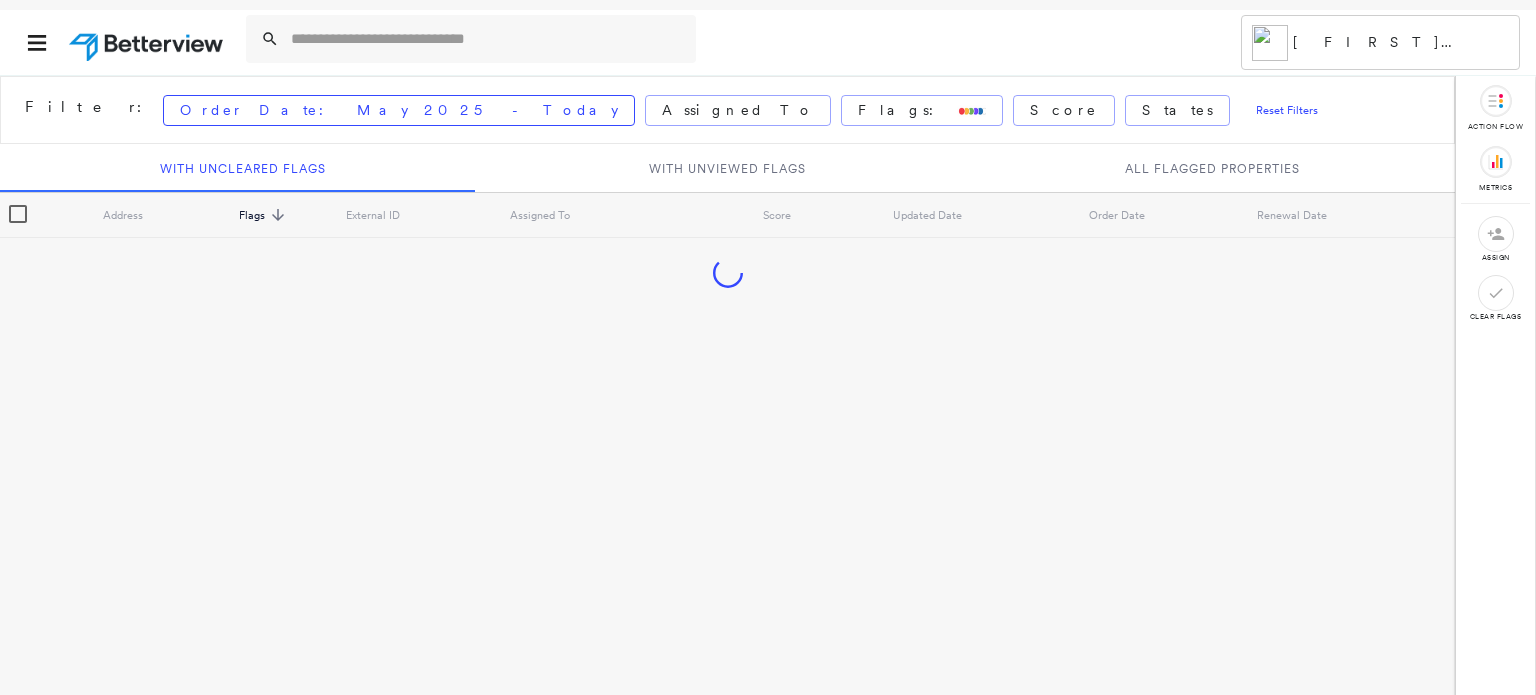 scroll, scrollTop: 0, scrollLeft: 0, axis: both 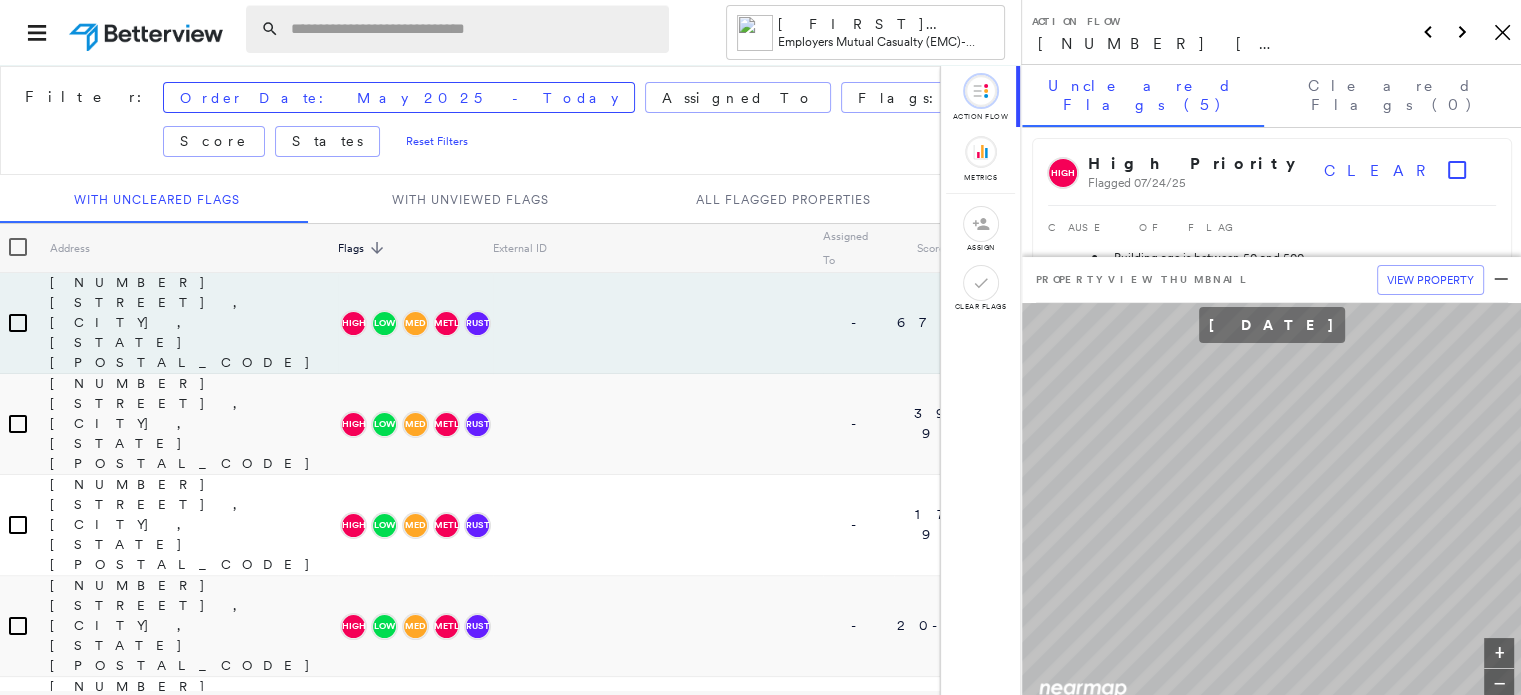 click at bounding box center (457, 29) 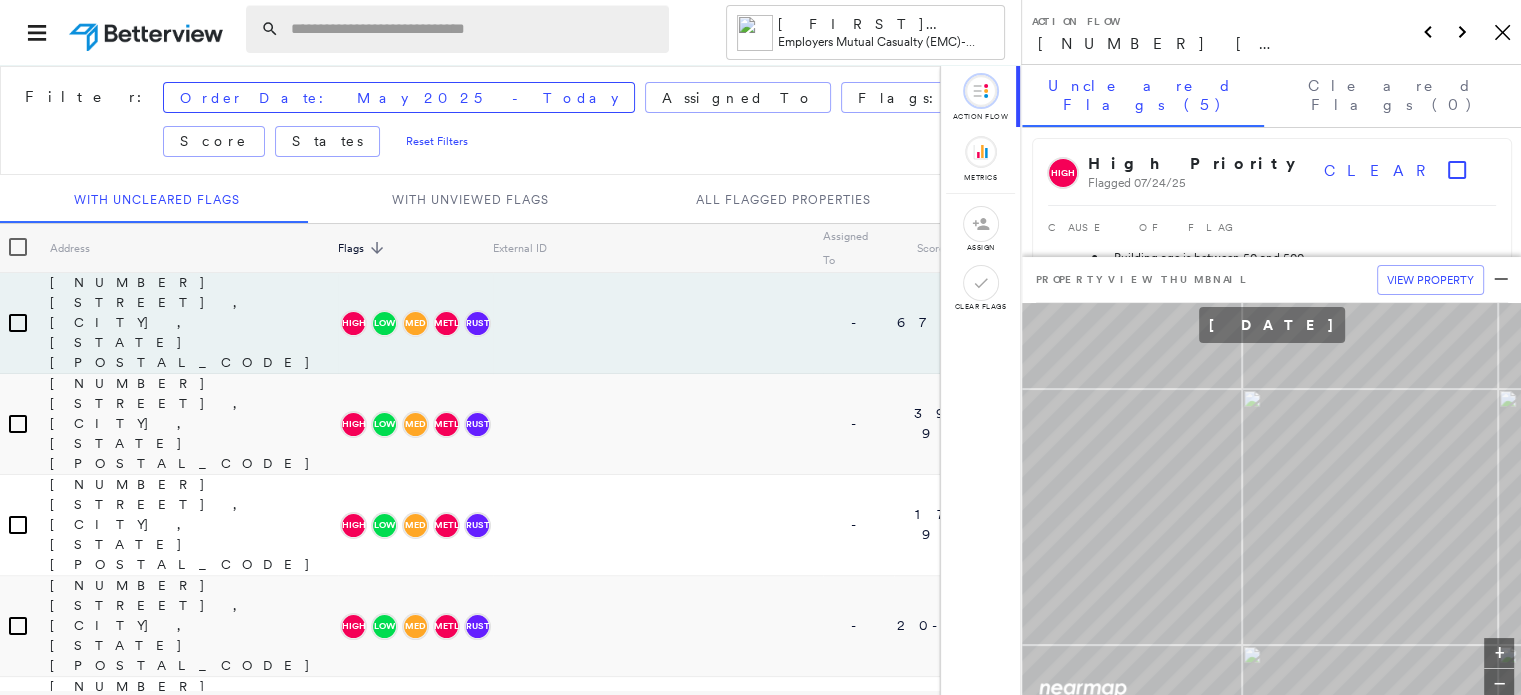 click at bounding box center [474, 29] 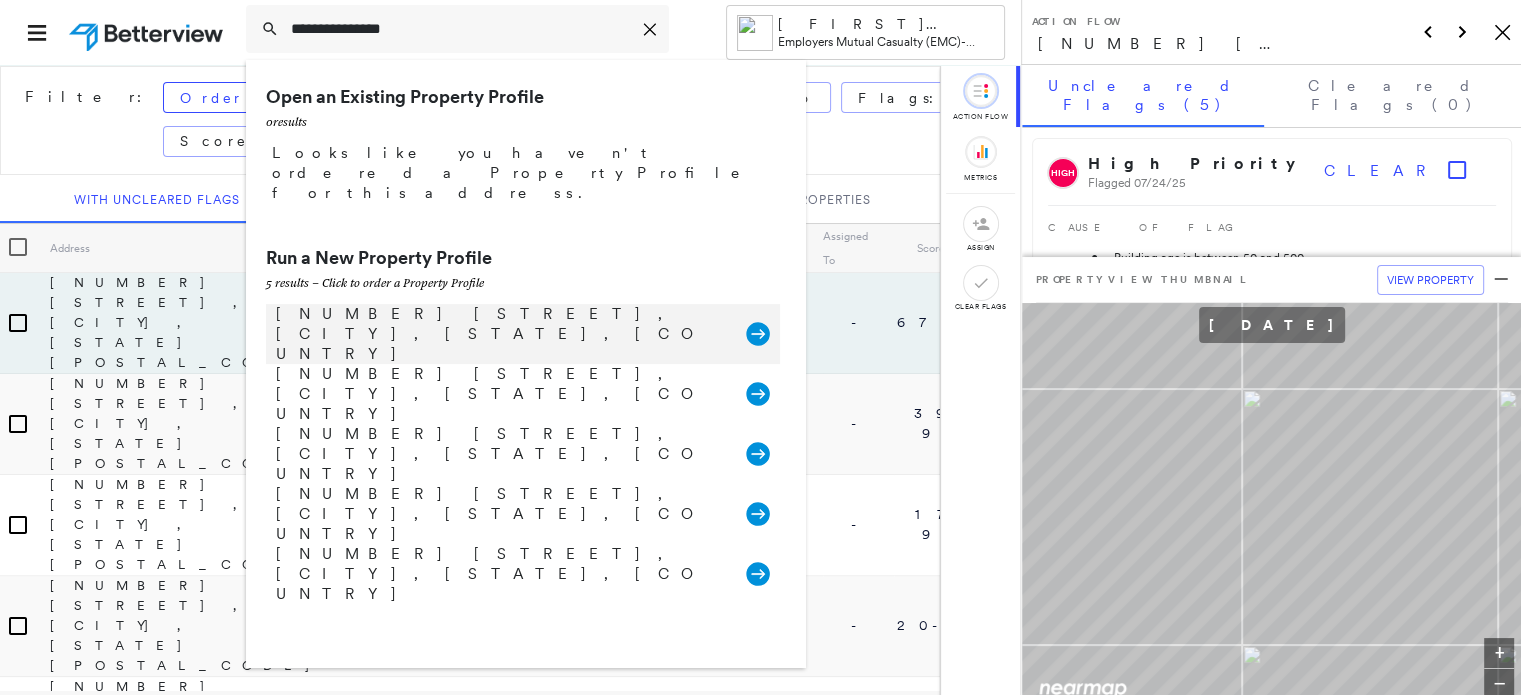 type on "**********" 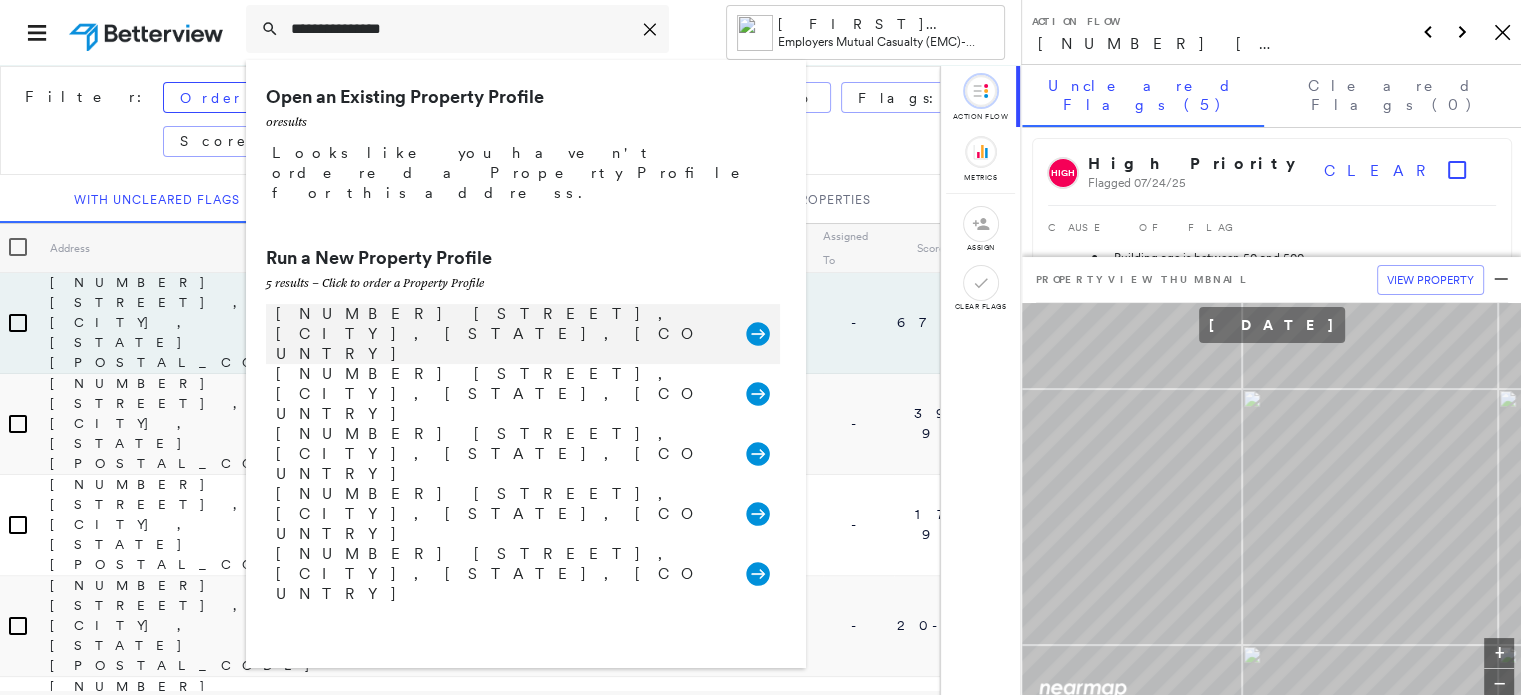 click 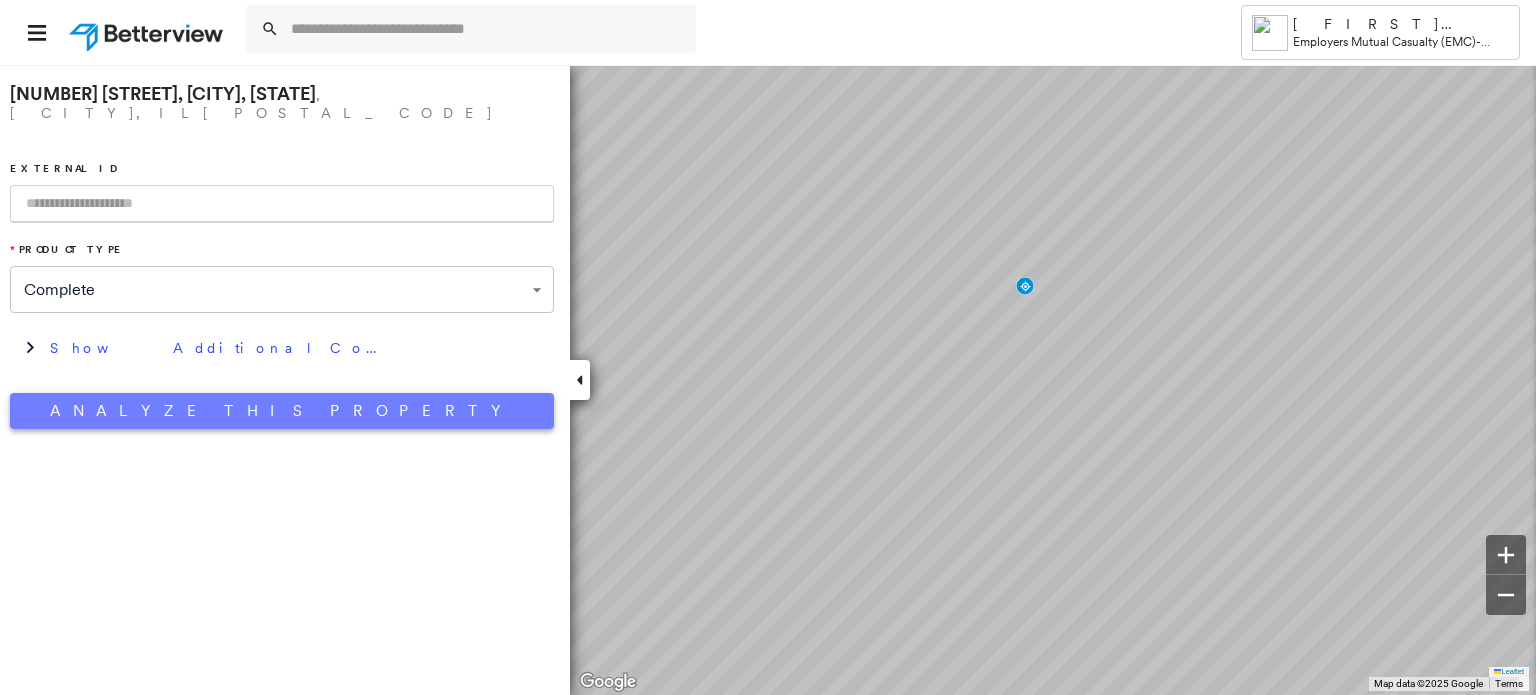 click on "Analyze This Property" at bounding box center [282, 411] 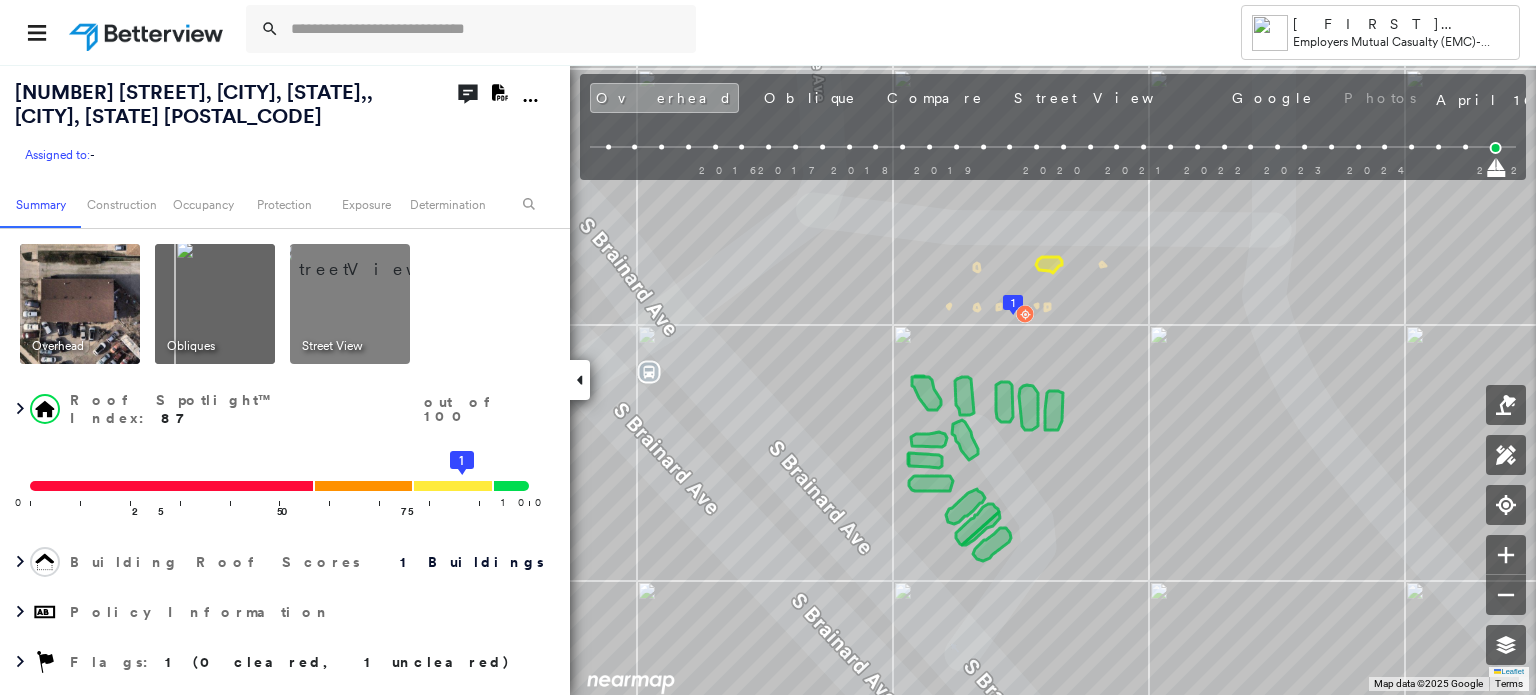 click 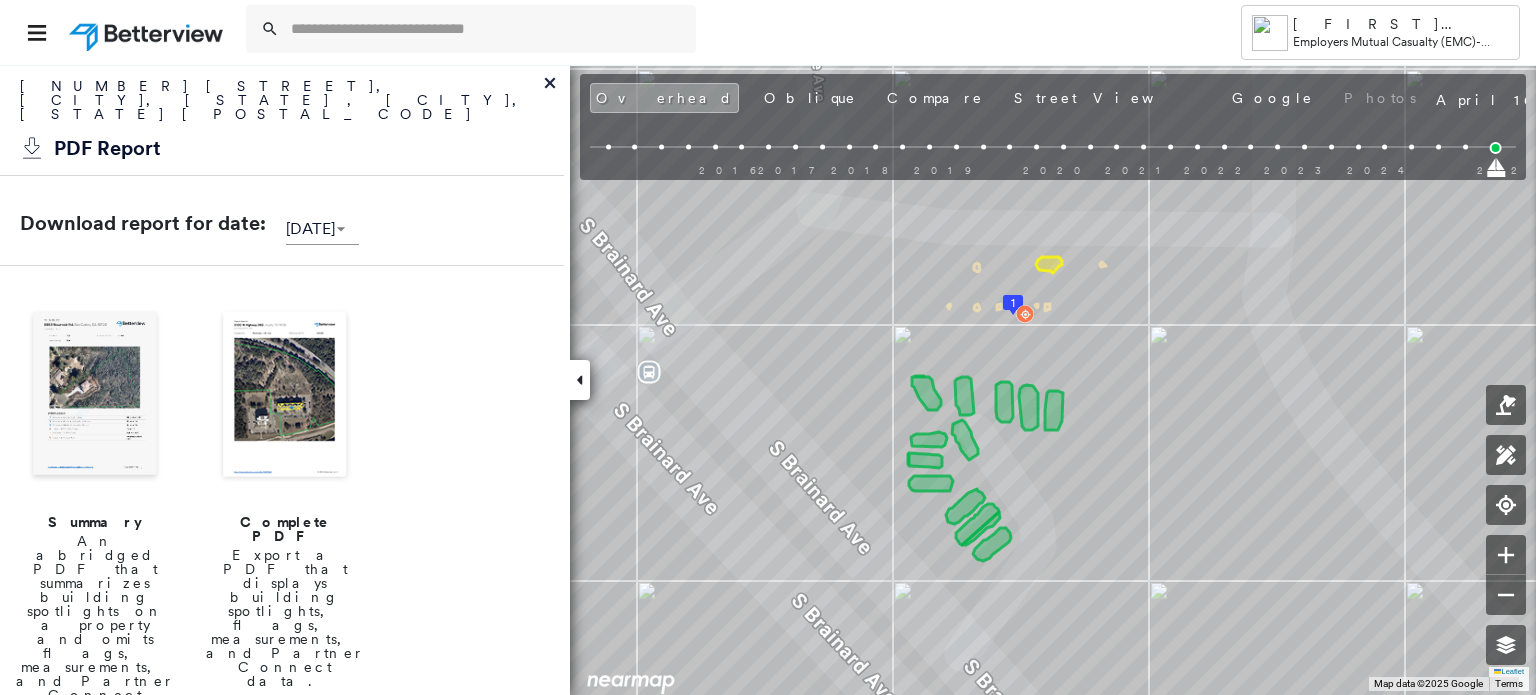 click at bounding box center [95, 396] 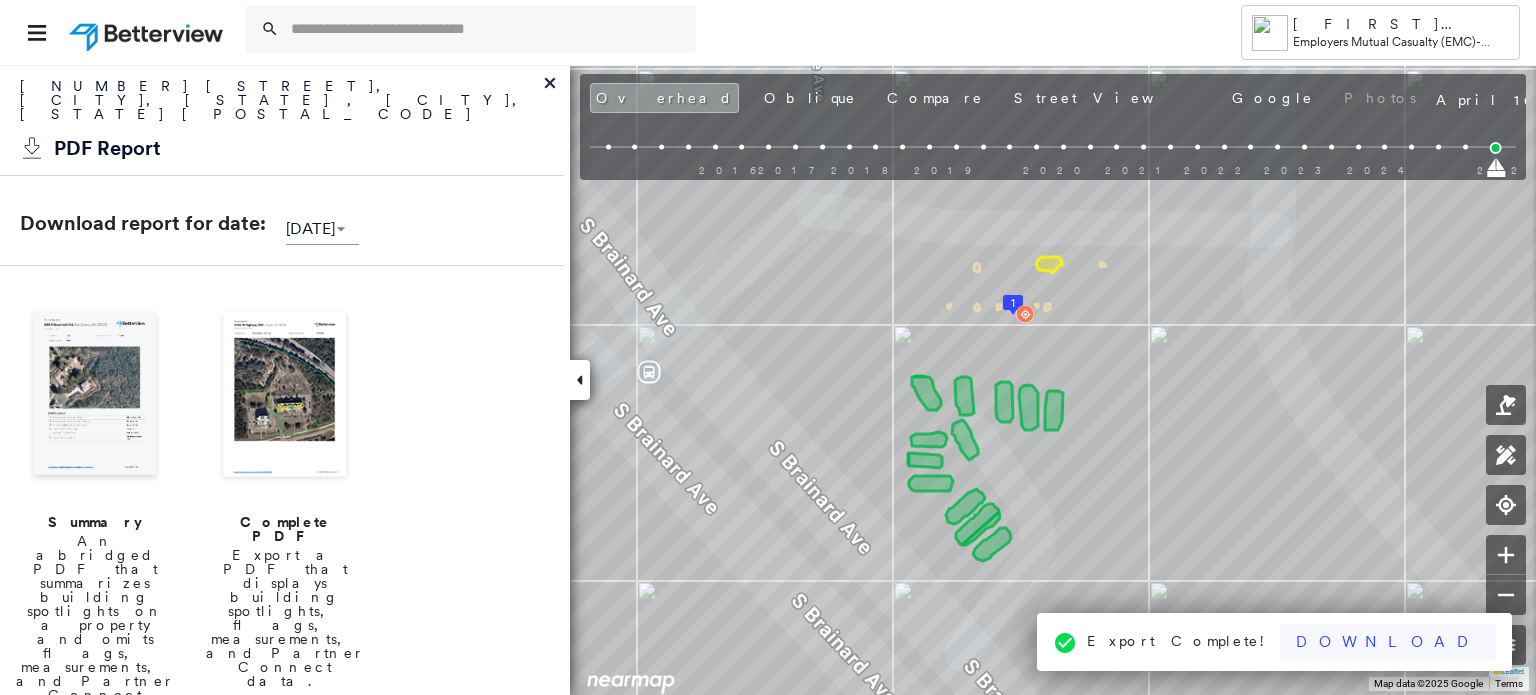 click on "Download" at bounding box center (1388, 642) 